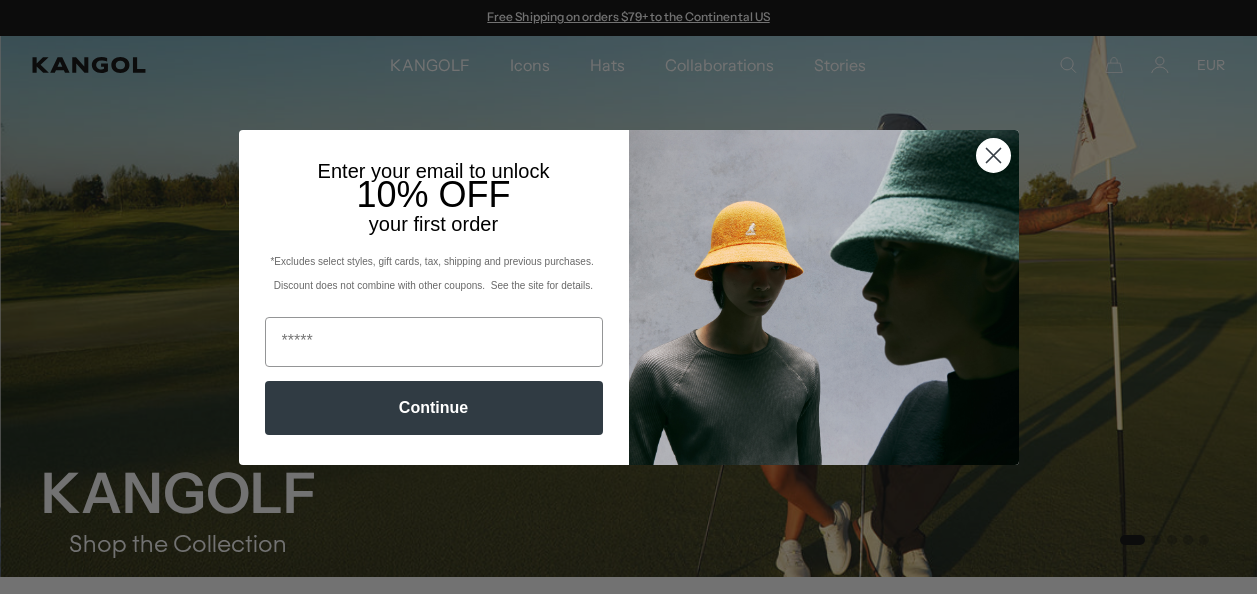scroll, scrollTop: 0, scrollLeft: 0, axis: both 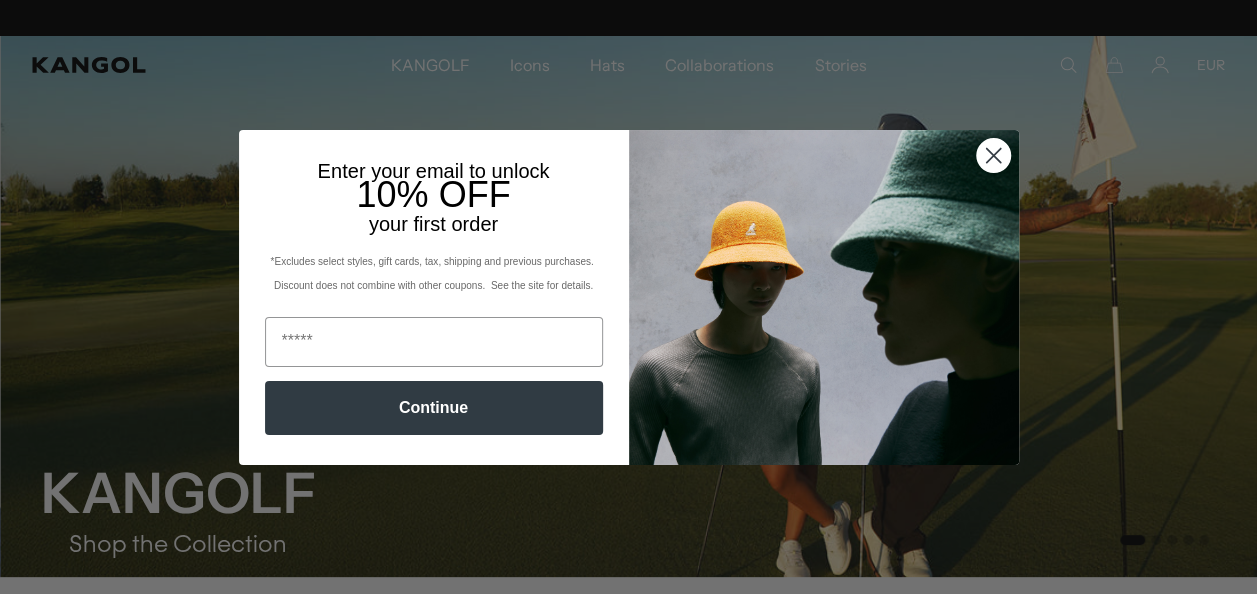 click 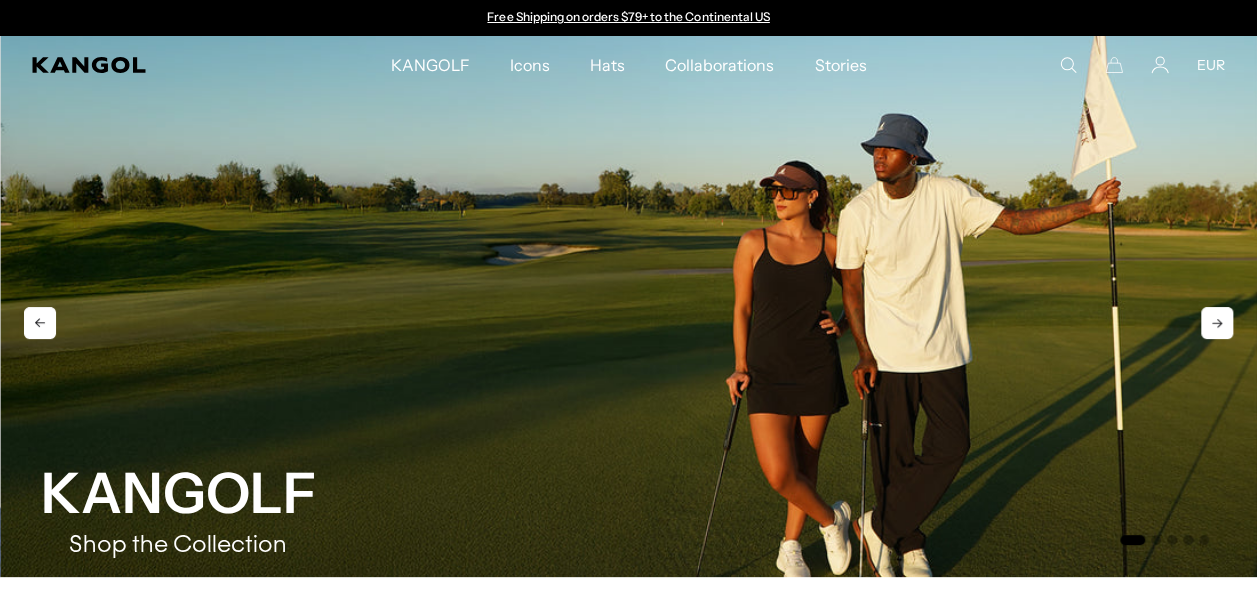 scroll, scrollTop: 0, scrollLeft: 412, axis: horizontal 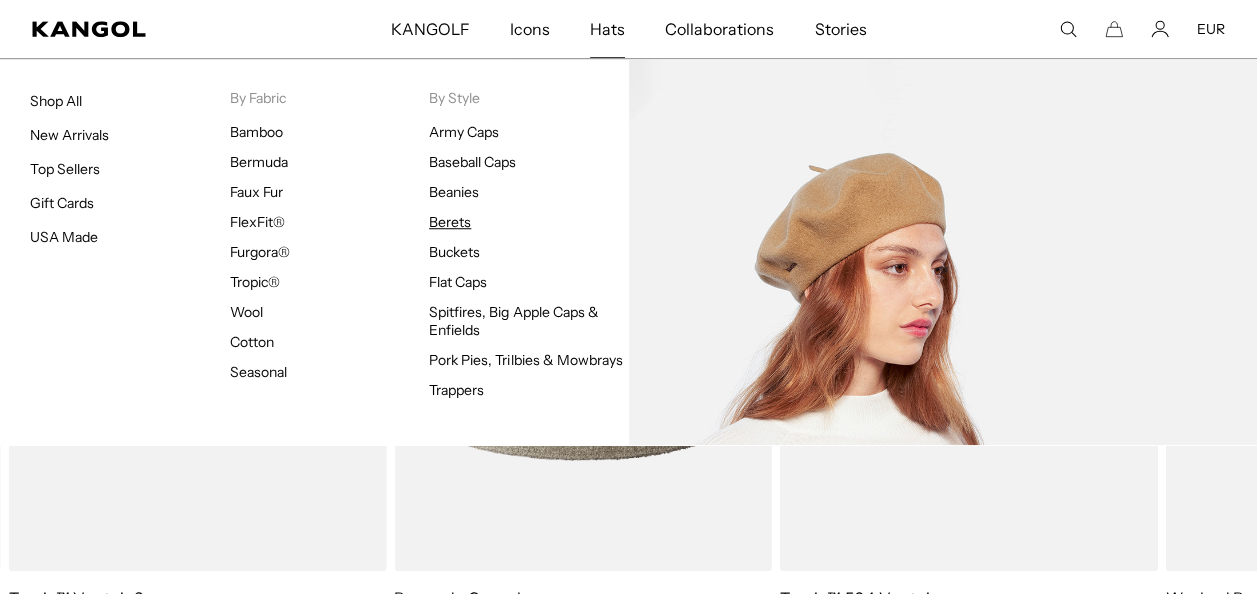 click on "Berets" at bounding box center [450, 222] 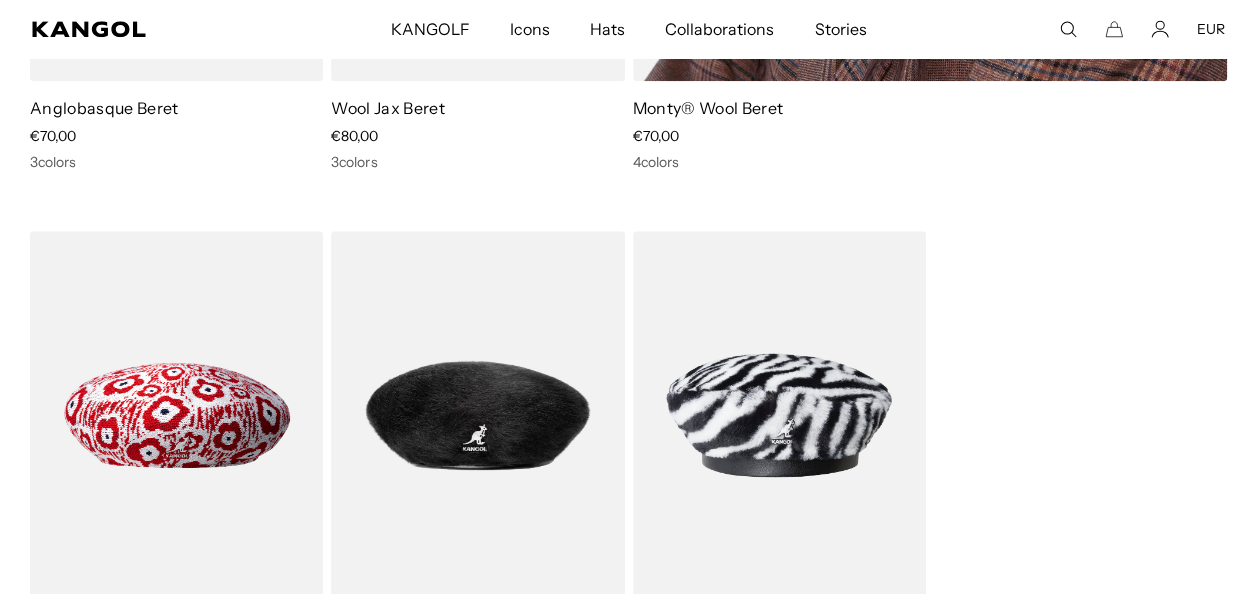scroll, scrollTop: 1094, scrollLeft: 0, axis: vertical 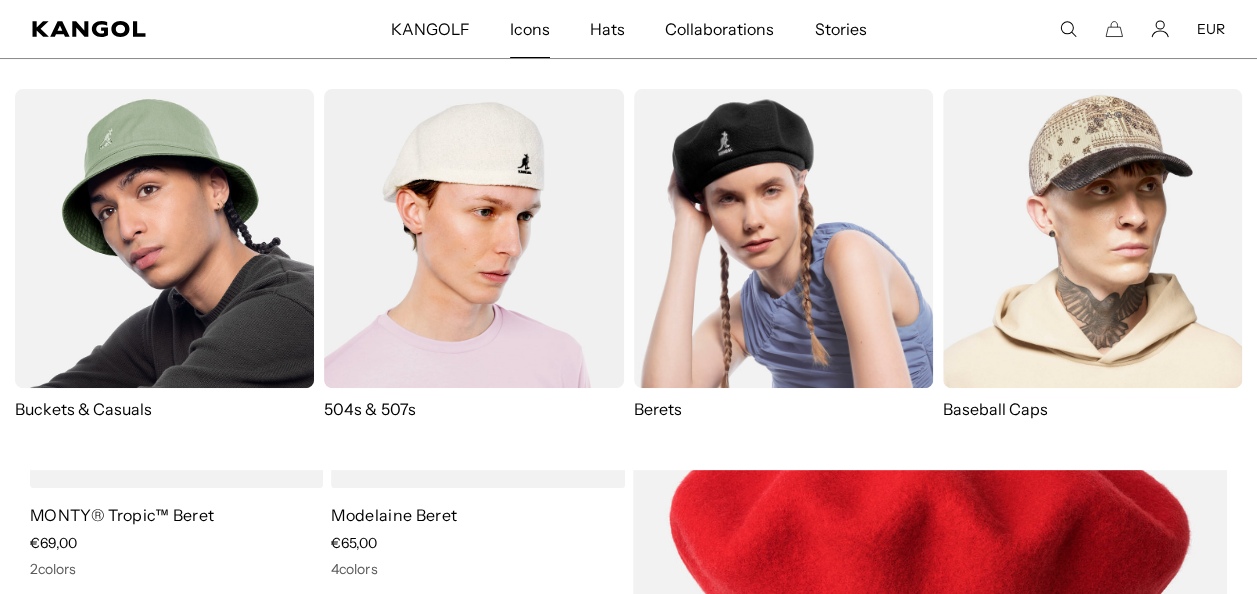 click at bounding box center [473, 238] 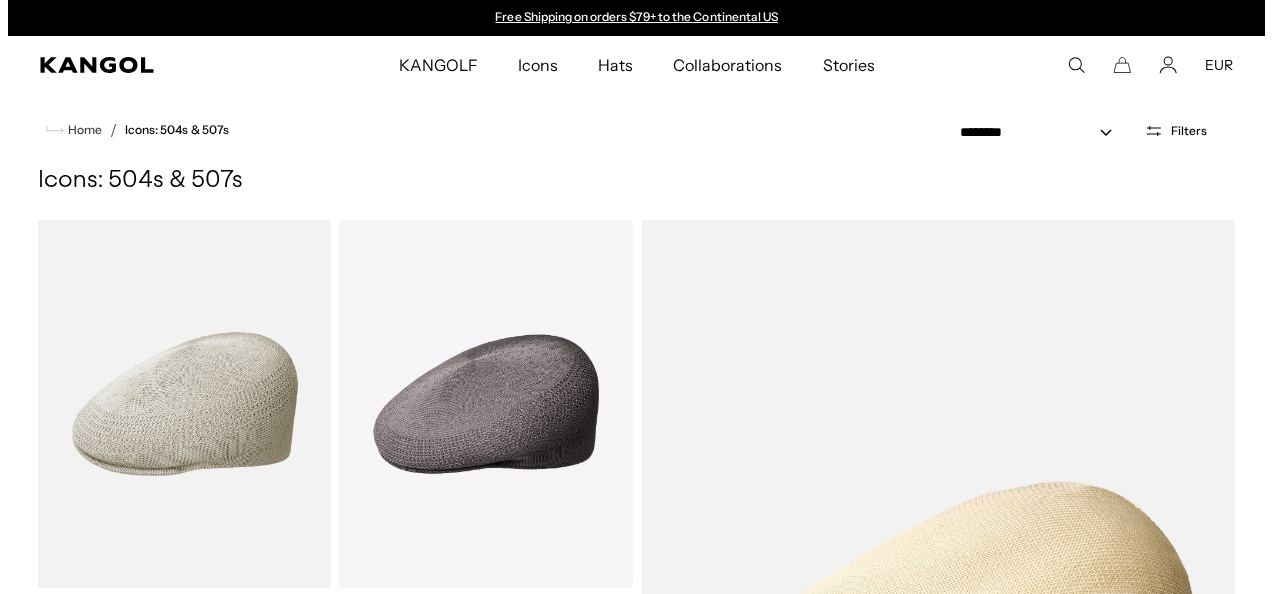 scroll, scrollTop: 0, scrollLeft: 0, axis: both 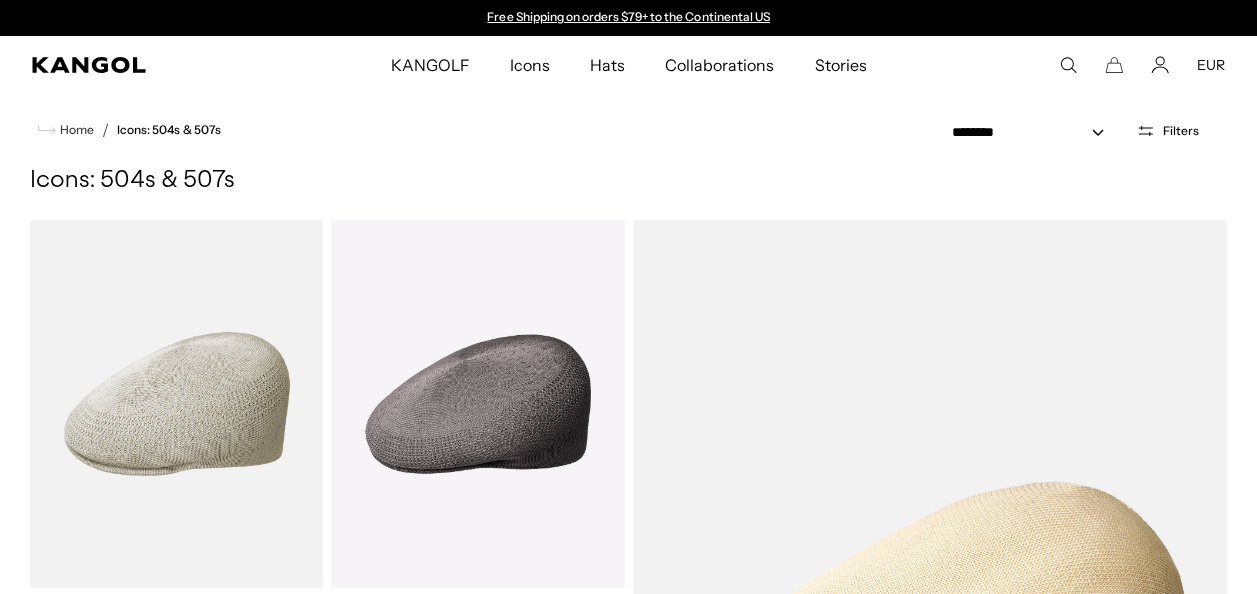 click 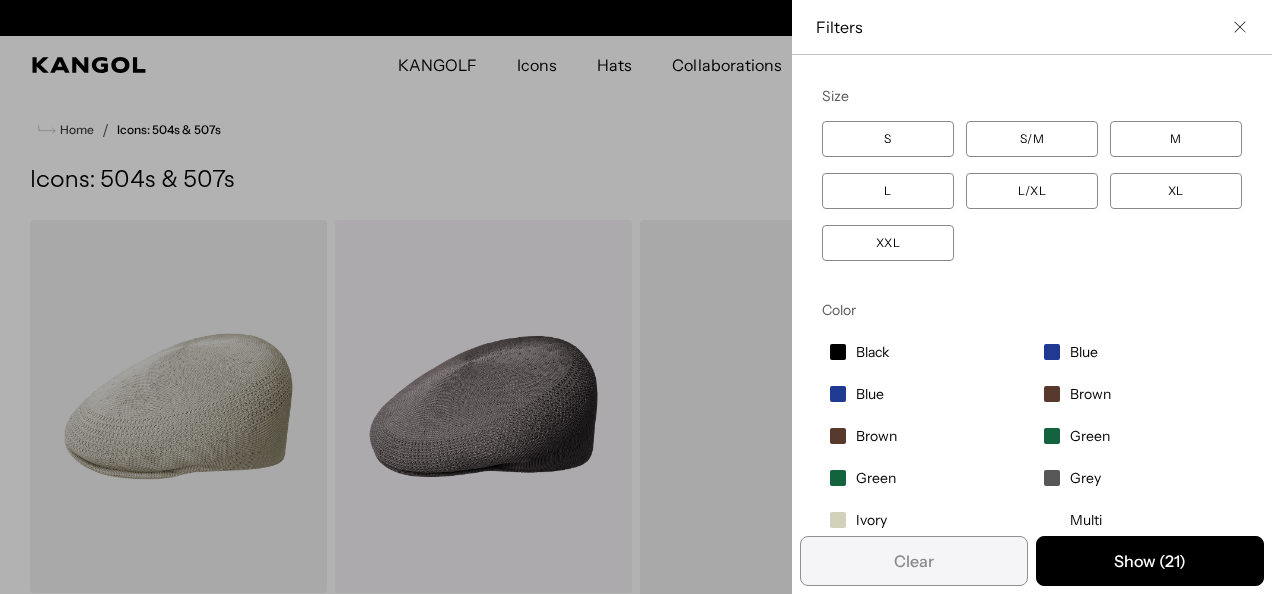 scroll, scrollTop: 0, scrollLeft: 412, axis: horizontal 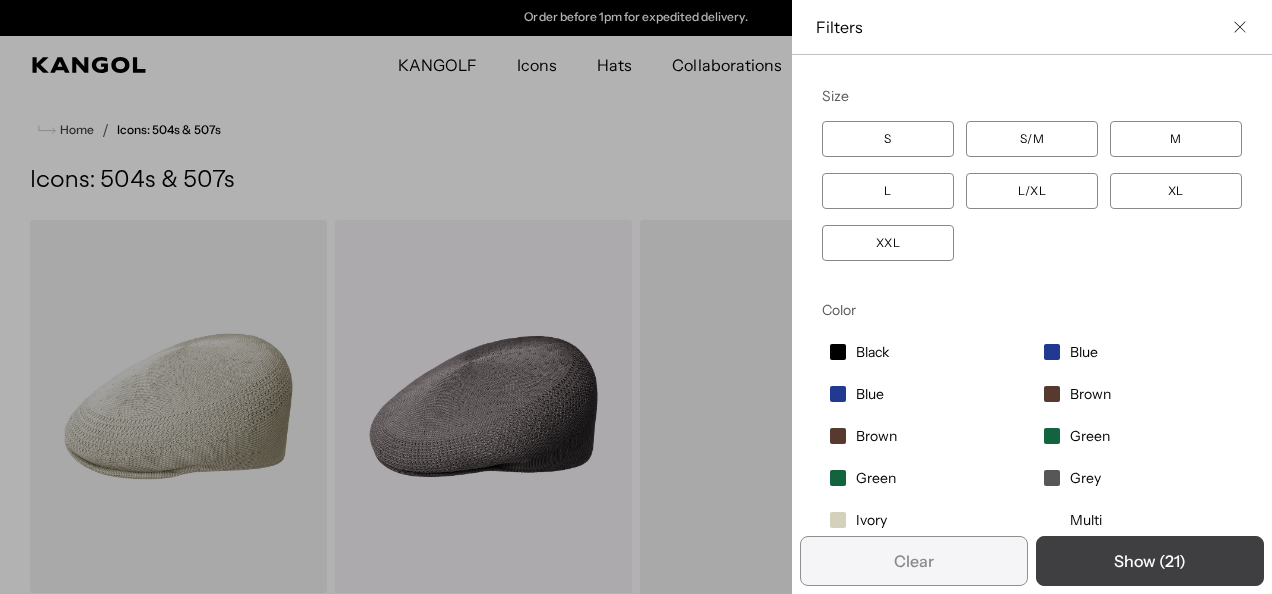 click on "Show ( 21 )" at bounding box center [1150, 561] 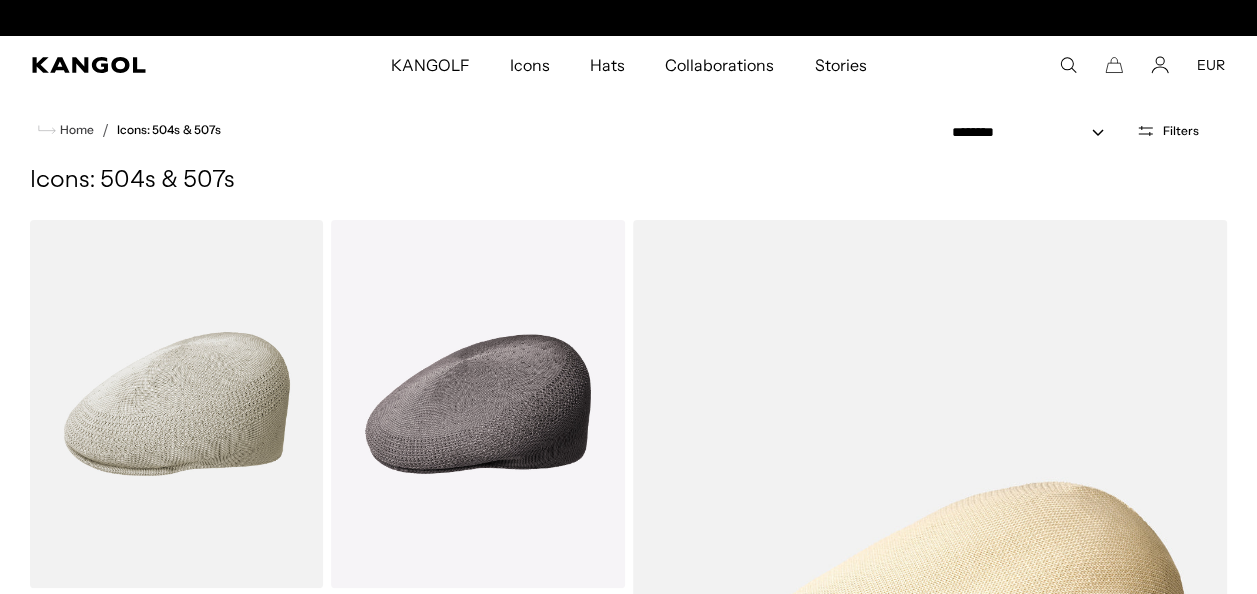 scroll, scrollTop: 0, scrollLeft: 0, axis: both 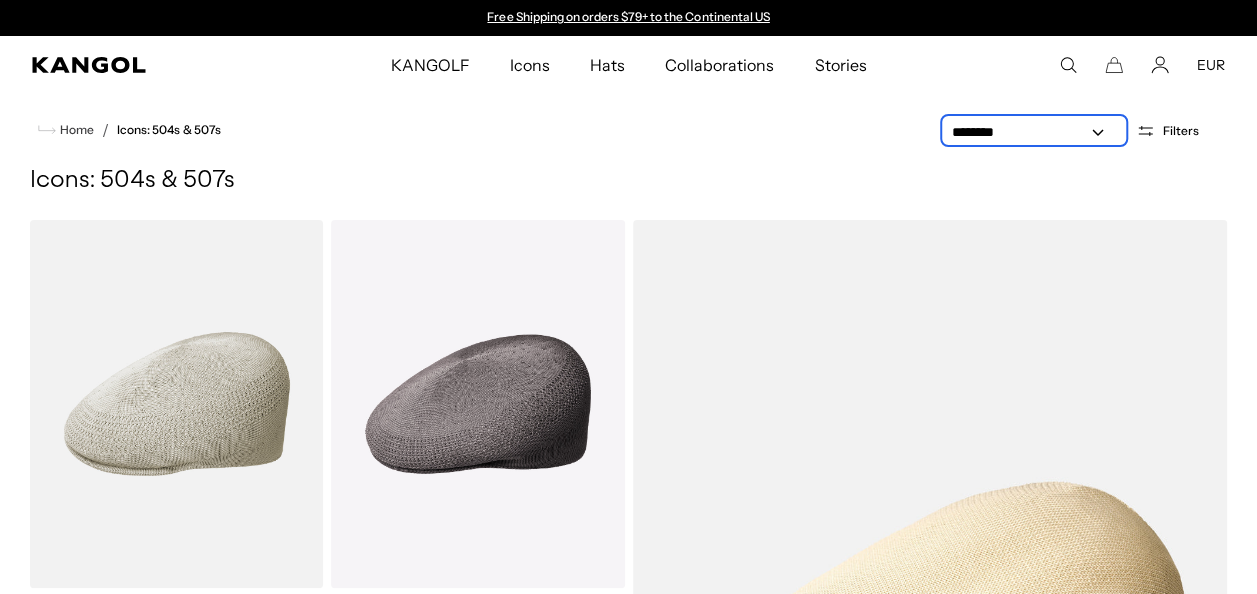 click on "**********" at bounding box center [1034, 132] 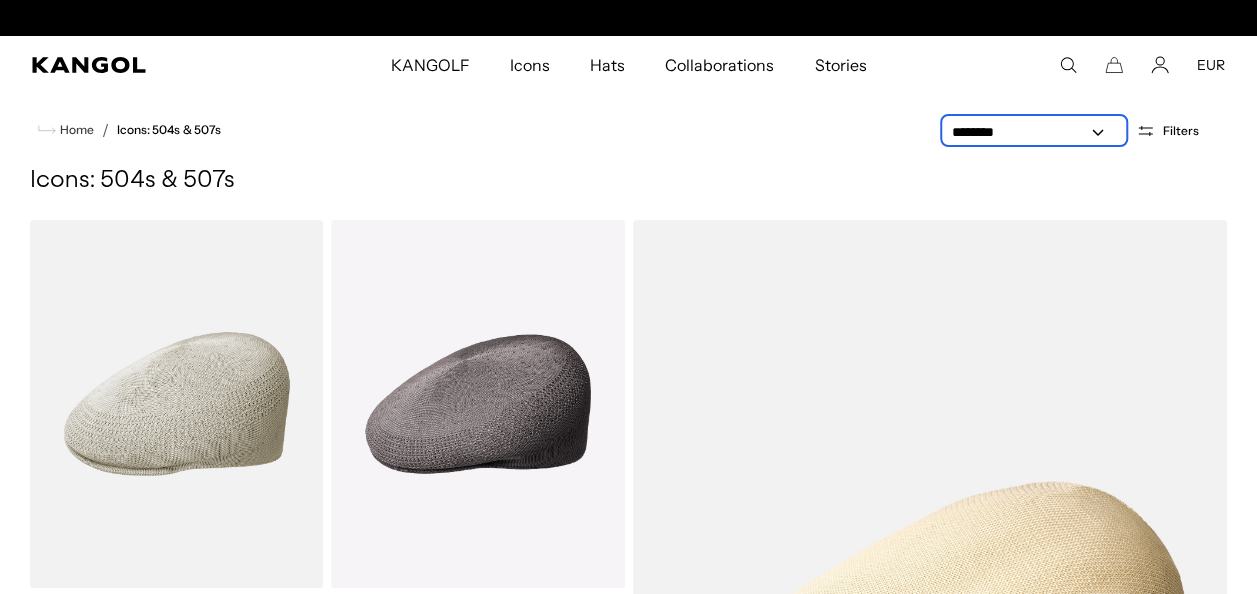 select on "******" 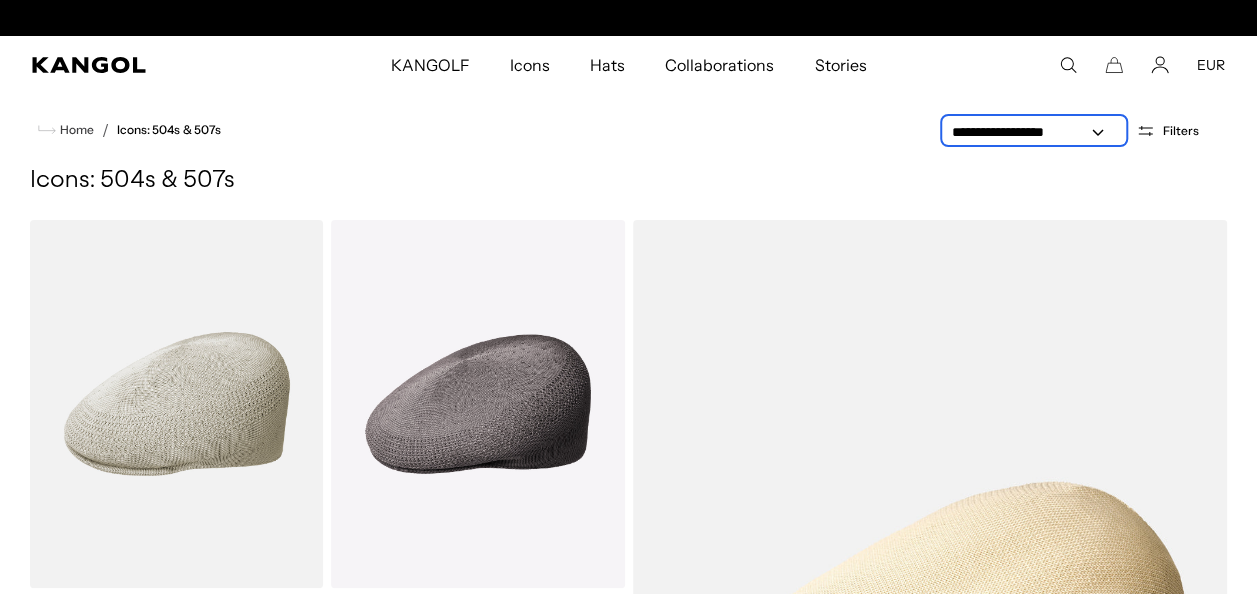 click on "**********" at bounding box center (1034, 132) 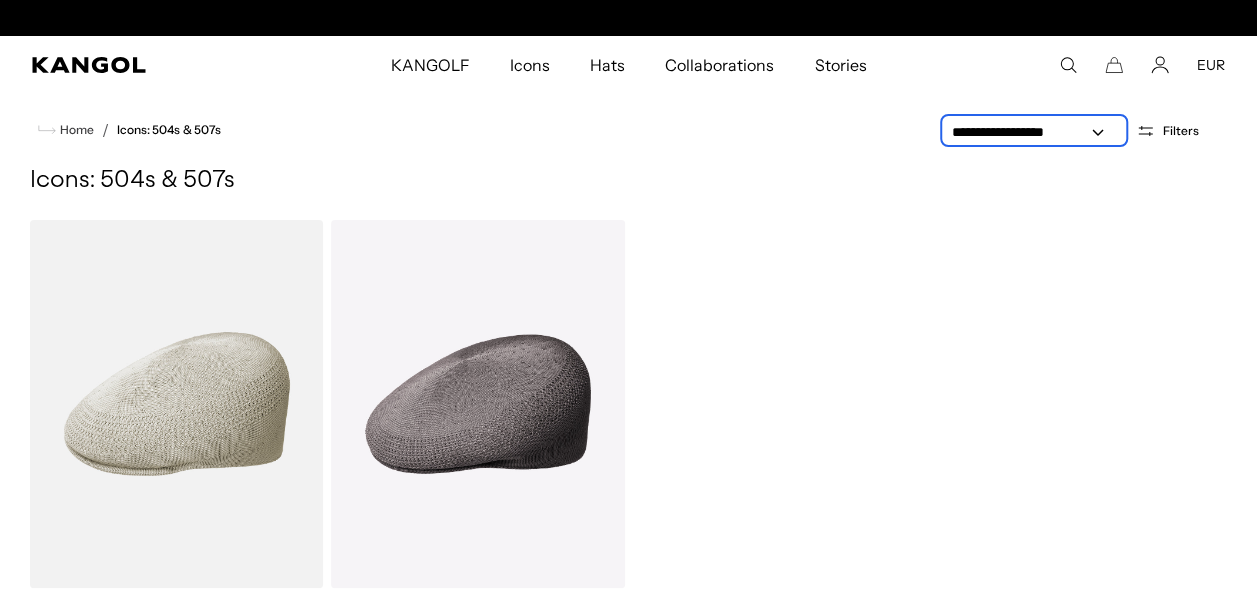scroll, scrollTop: 0, scrollLeft: 412, axis: horizontal 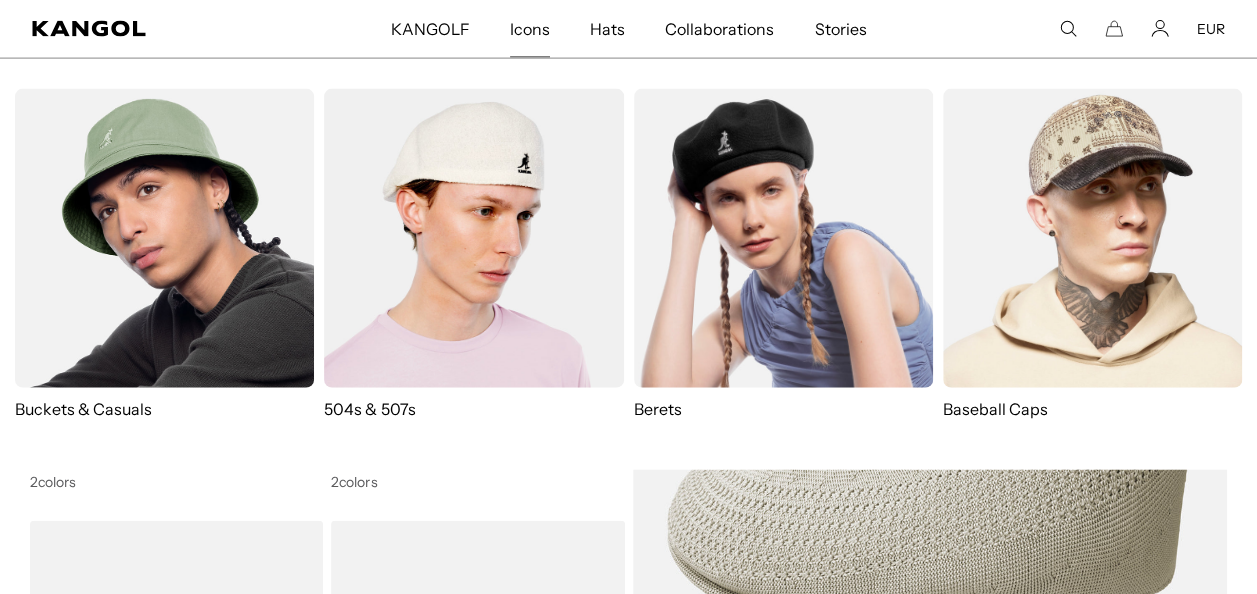 click at bounding box center [783, 238] 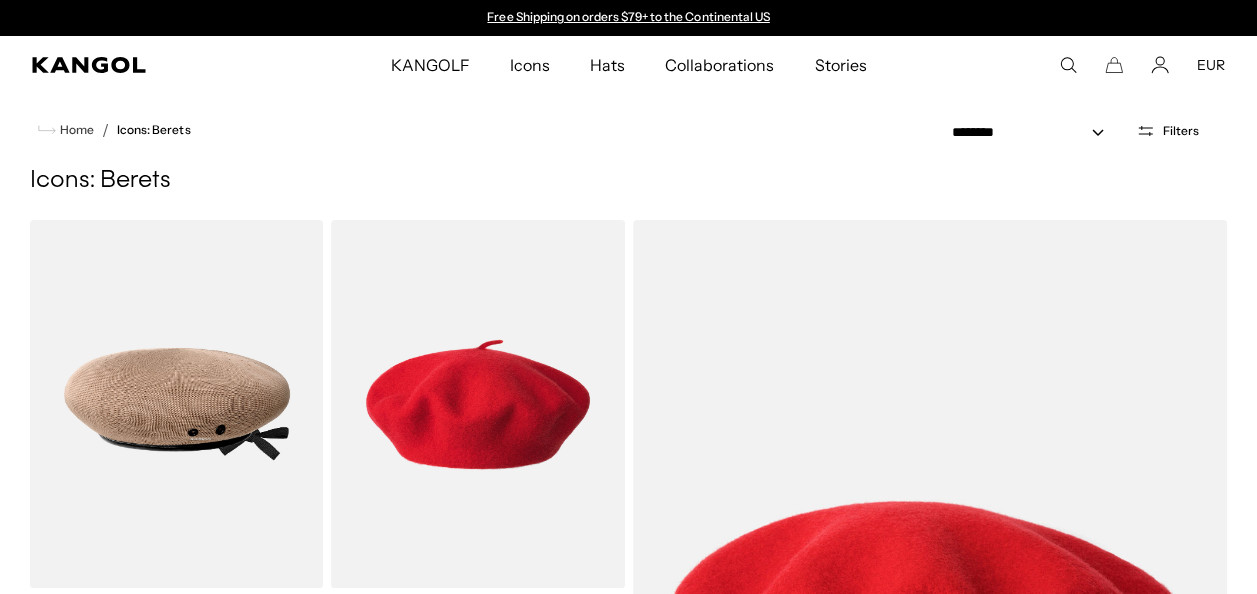 scroll, scrollTop: 0, scrollLeft: 0, axis: both 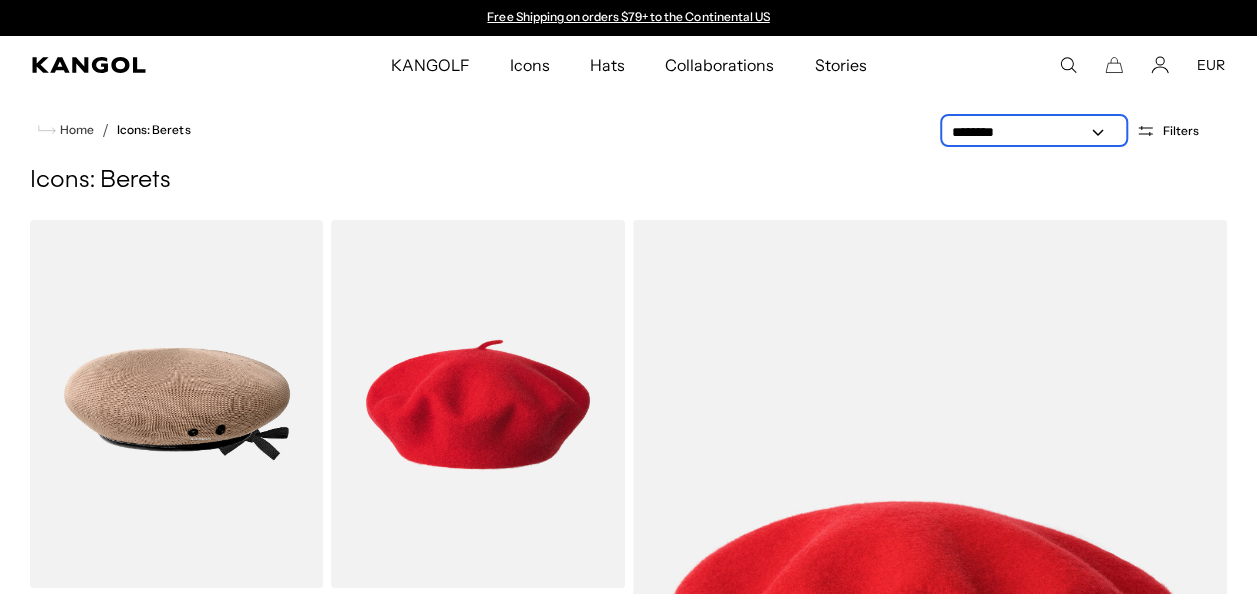 click on "**********" at bounding box center [1034, 132] 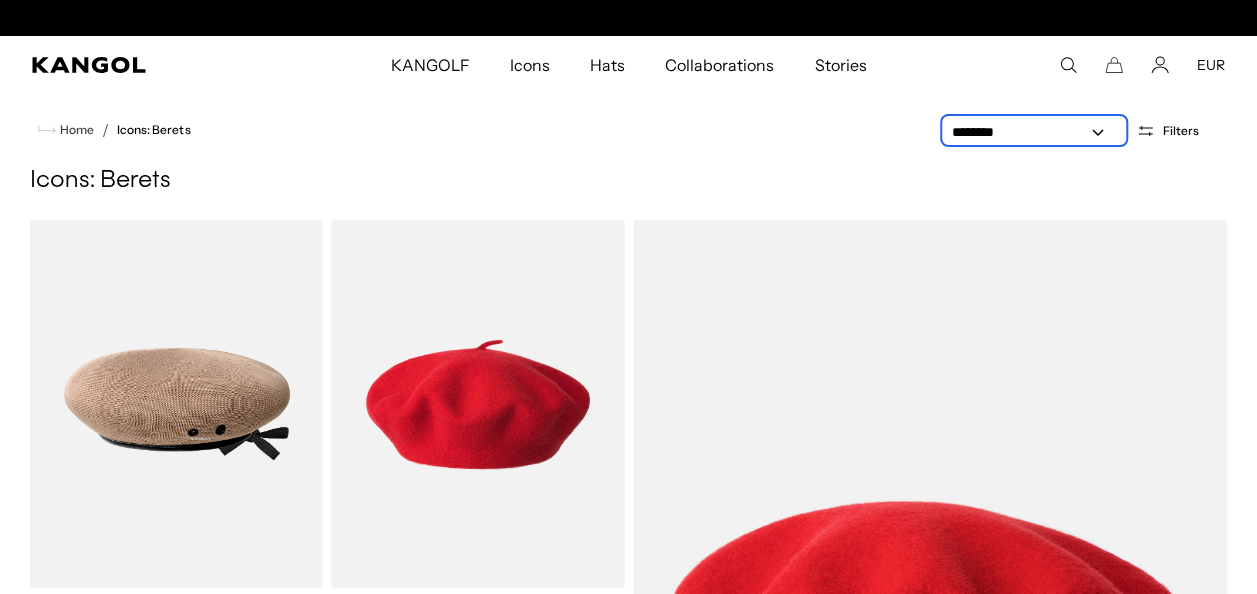 scroll, scrollTop: 0, scrollLeft: 412, axis: horizontal 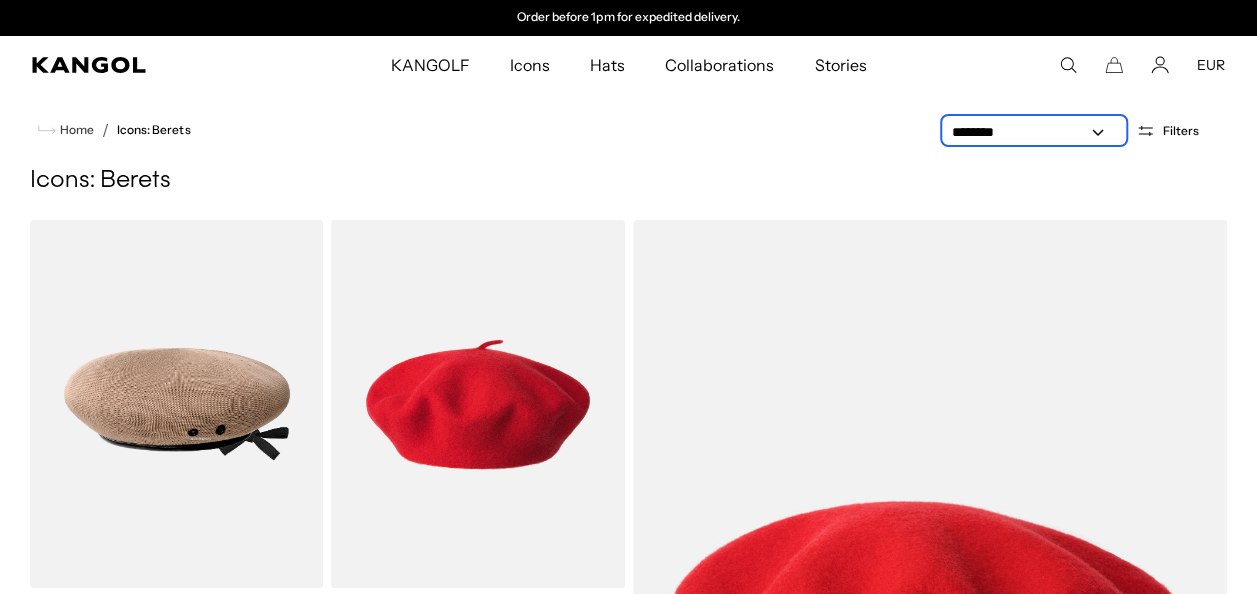 select on "******" 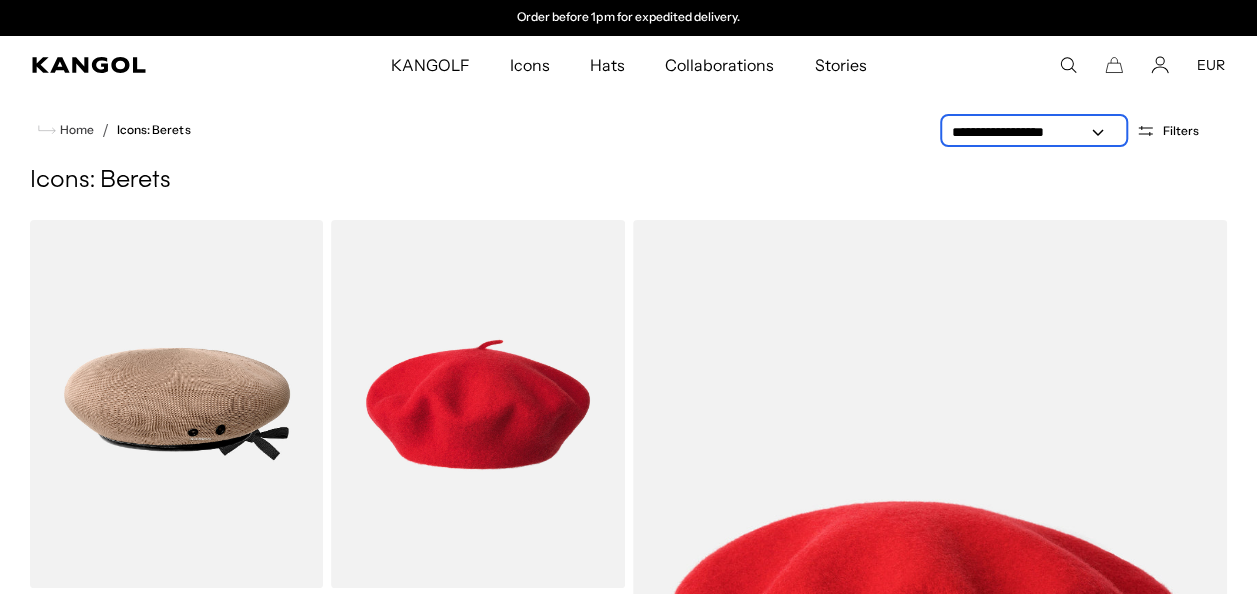 click on "**********" at bounding box center (1034, 132) 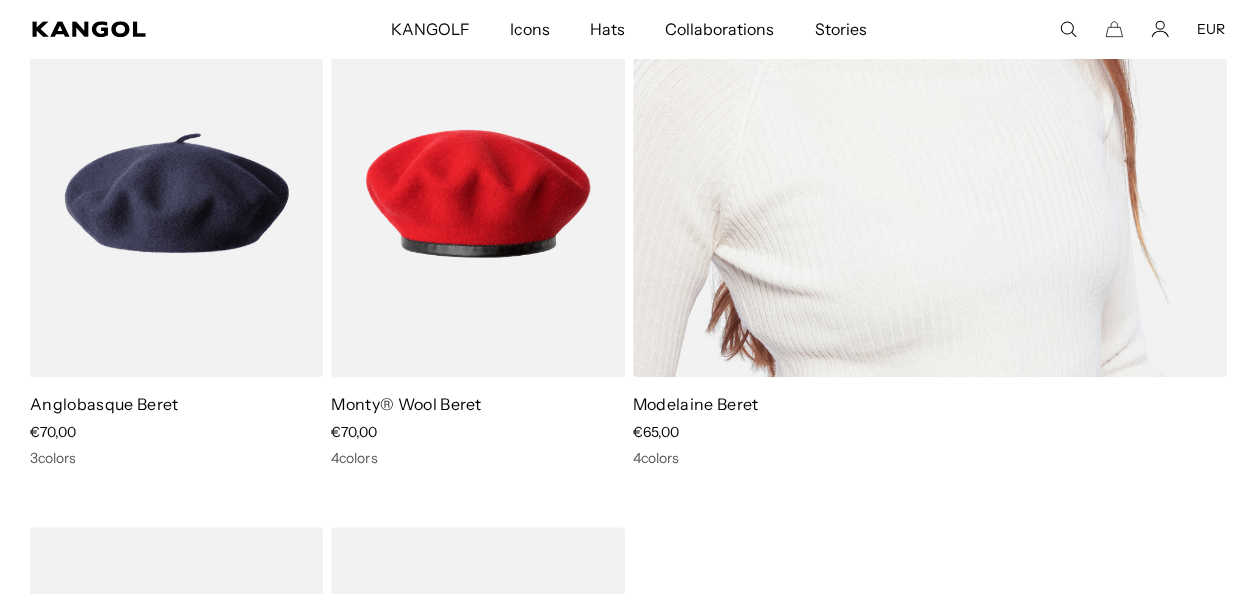 scroll, scrollTop: 700, scrollLeft: 0, axis: vertical 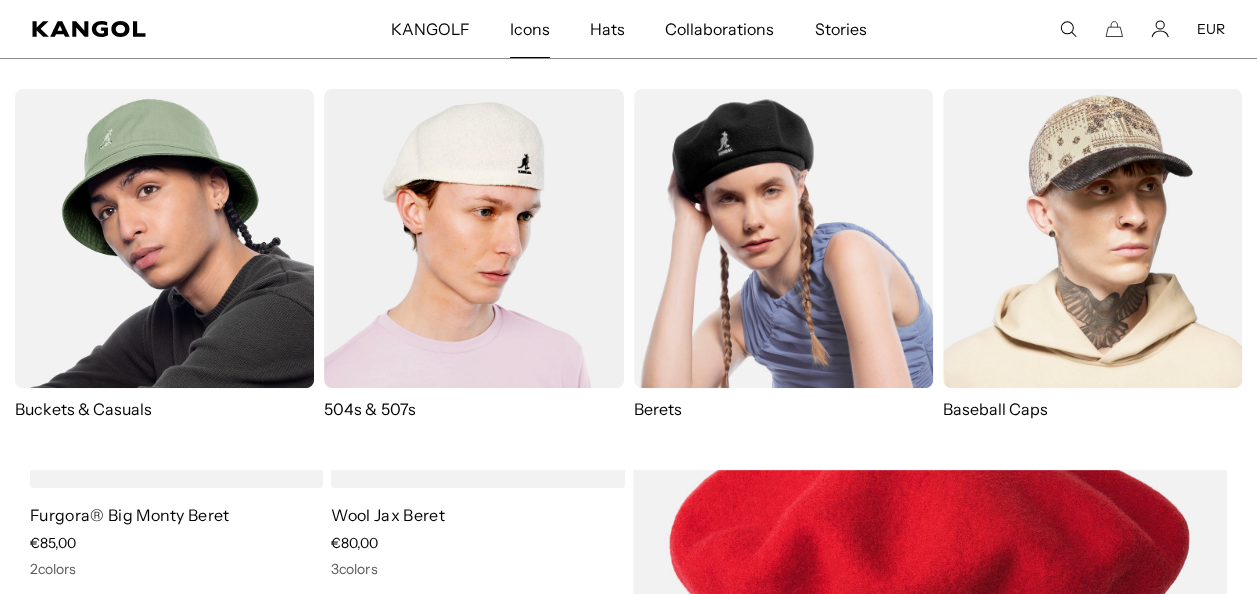 click at bounding box center [164, 238] 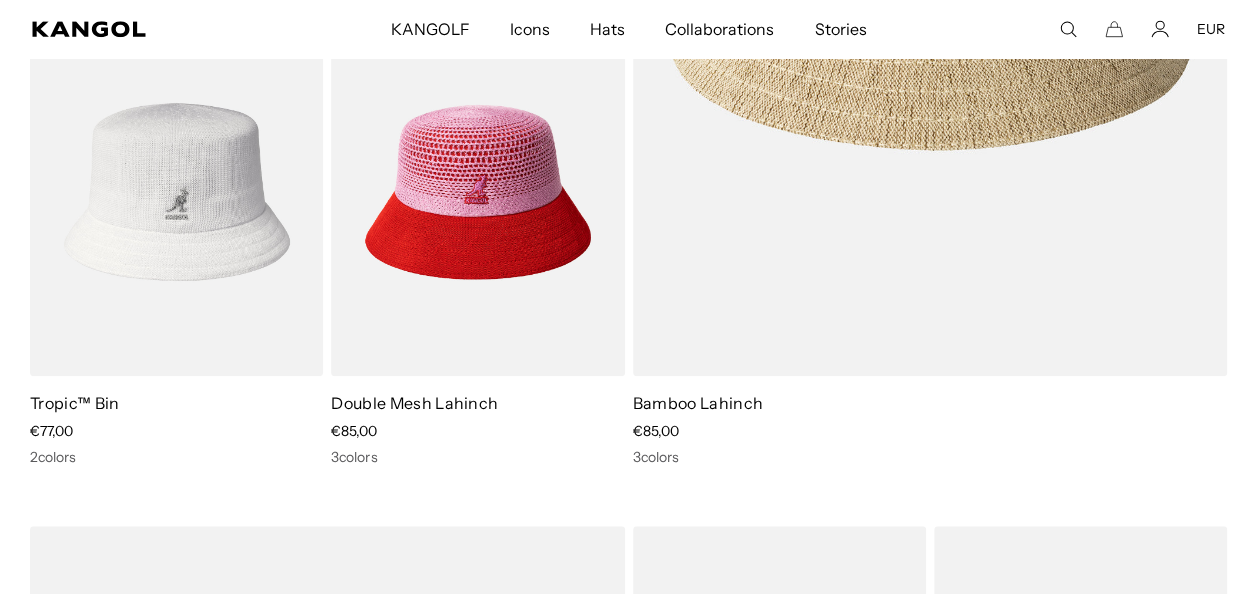 scroll, scrollTop: 0, scrollLeft: 0, axis: both 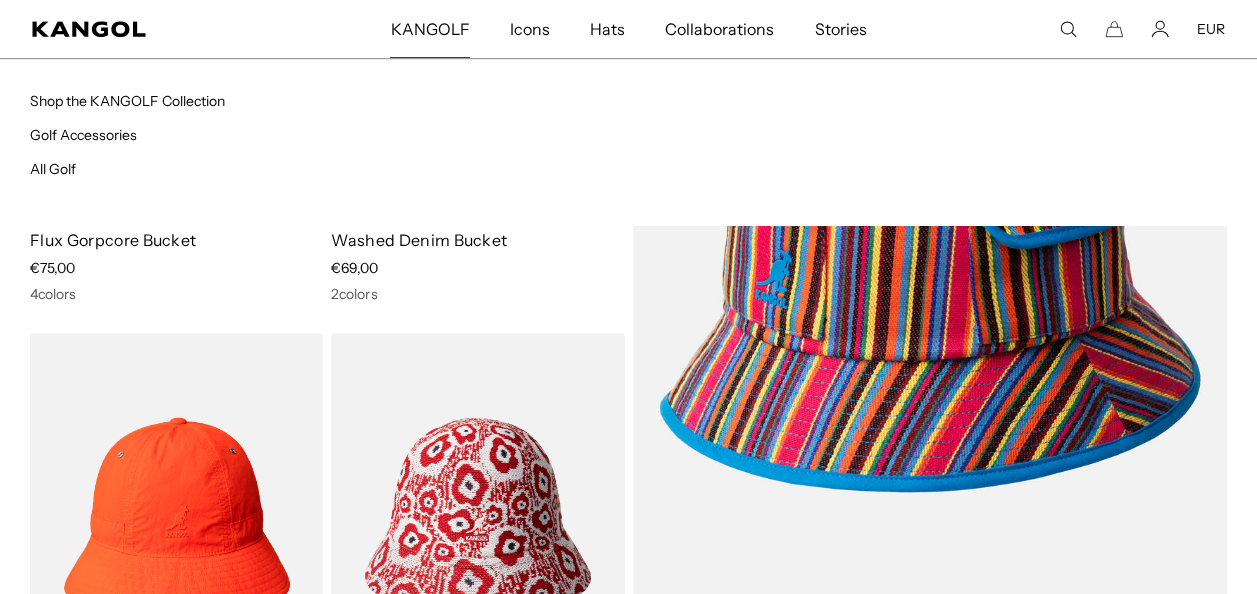 click on "KANGOLF" at bounding box center [429, 29] 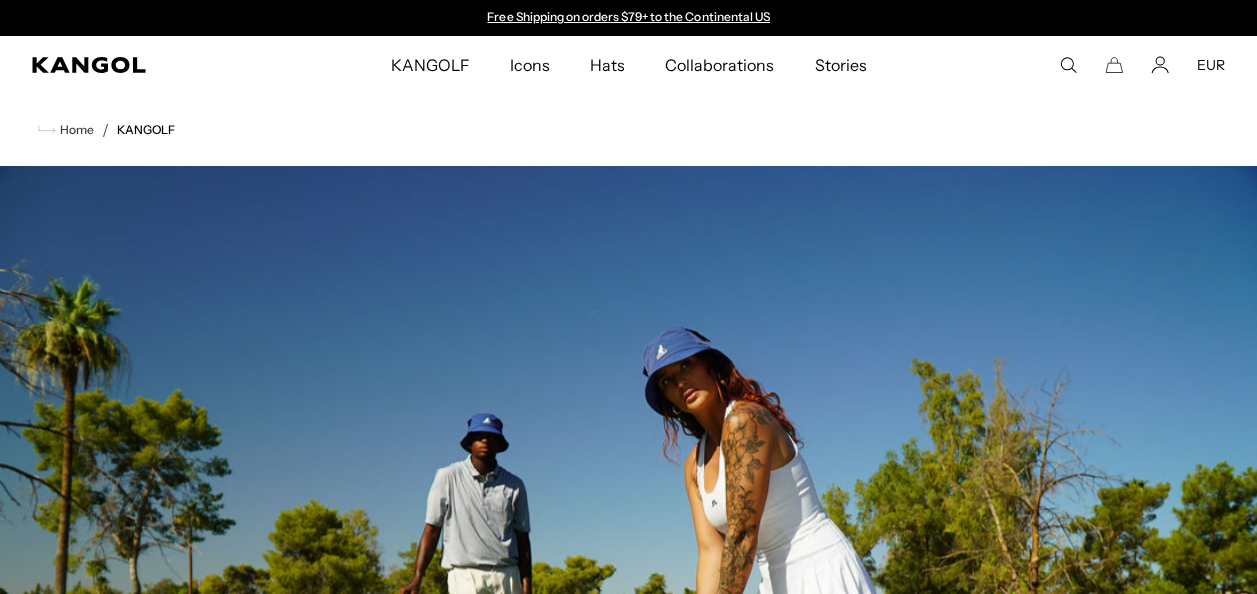 scroll, scrollTop: 0, scrollLeft: 0, axis: both 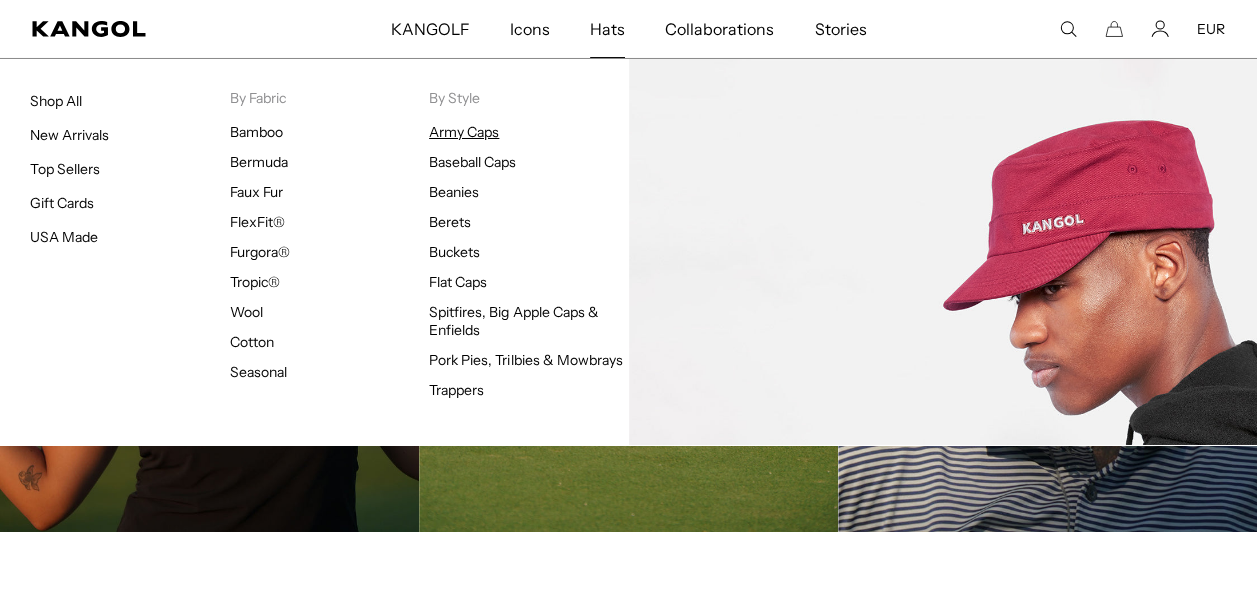 click on "Army Caps" at bounding box center [464, 132] 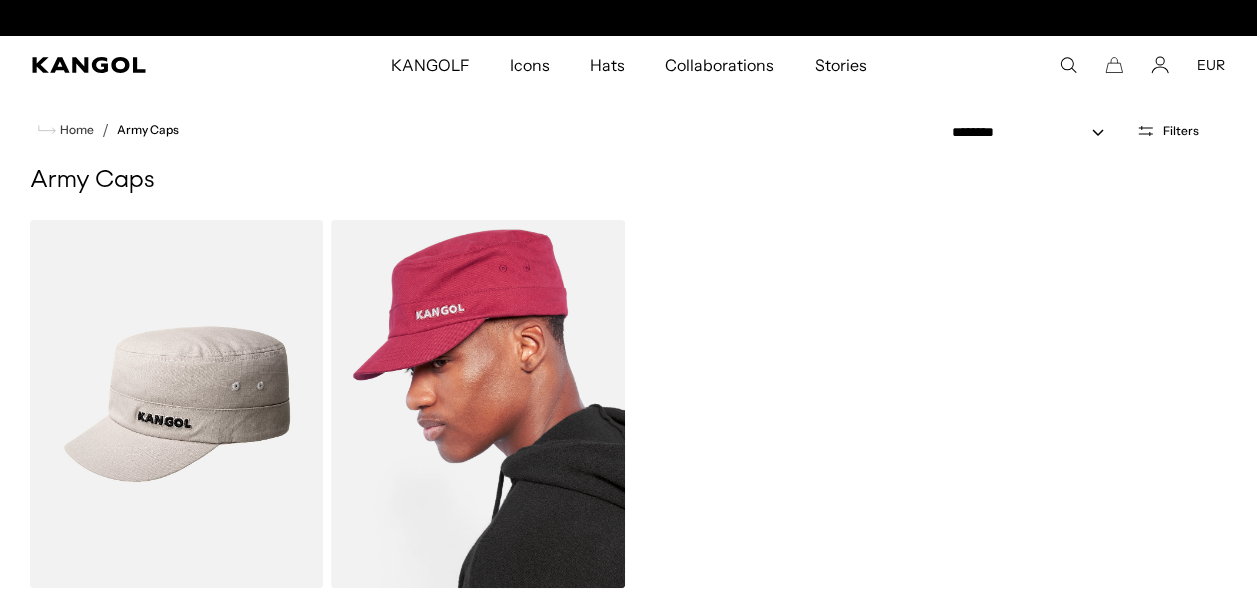 scroll, scrollTop: 126, scrollLeft: 0, axis: vertical 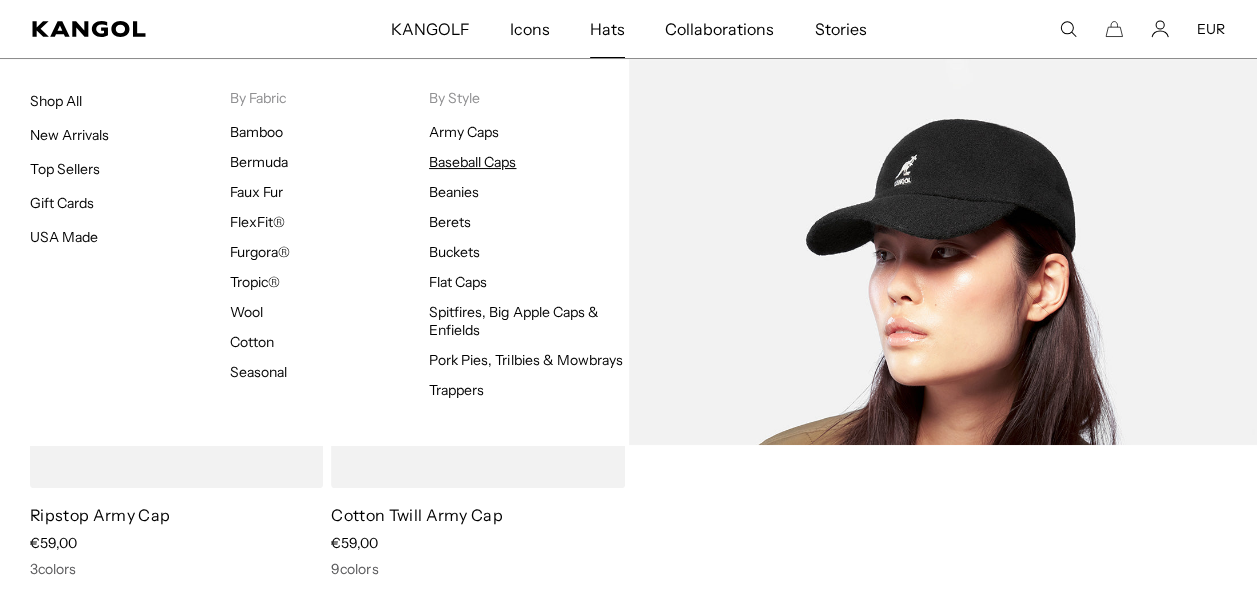 click on "Baseball Caps" at bounding box center [472, 162] 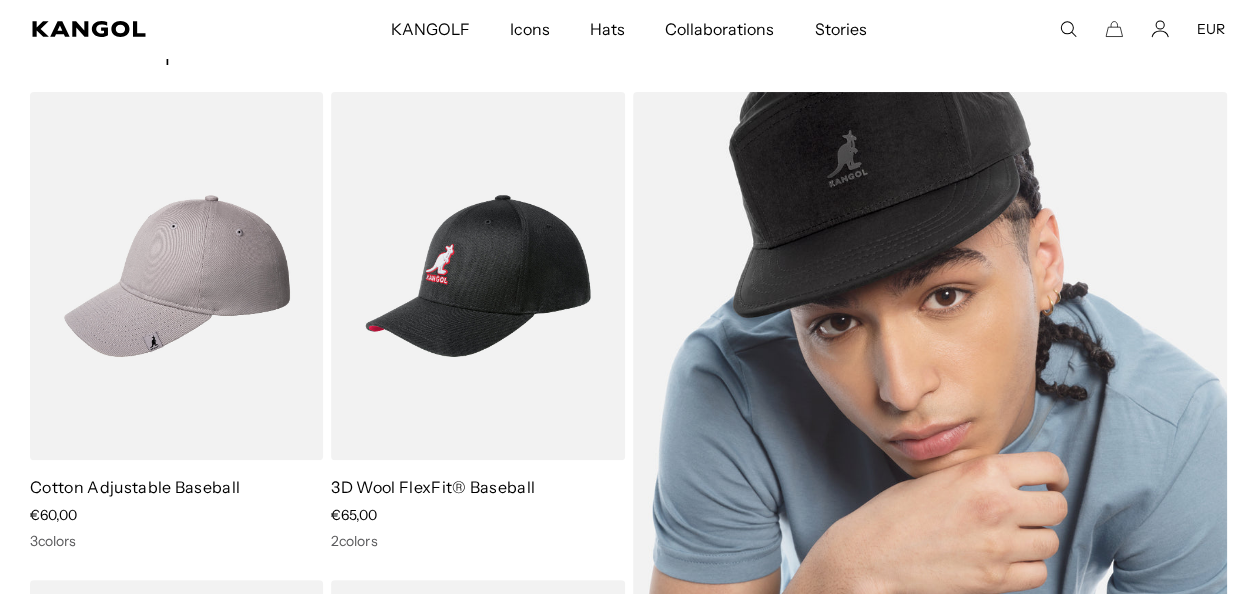 scroll, scrollTop: 0, scrollLeft: 0, axis: both 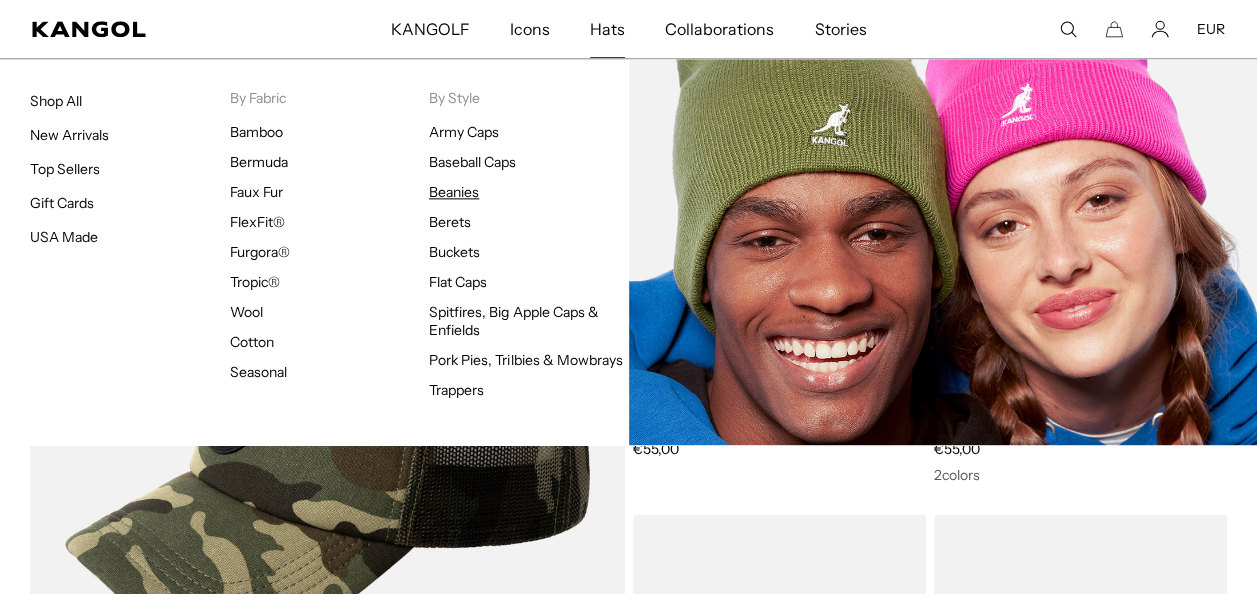 click on "Beanies" at bounding box center (454, 192) 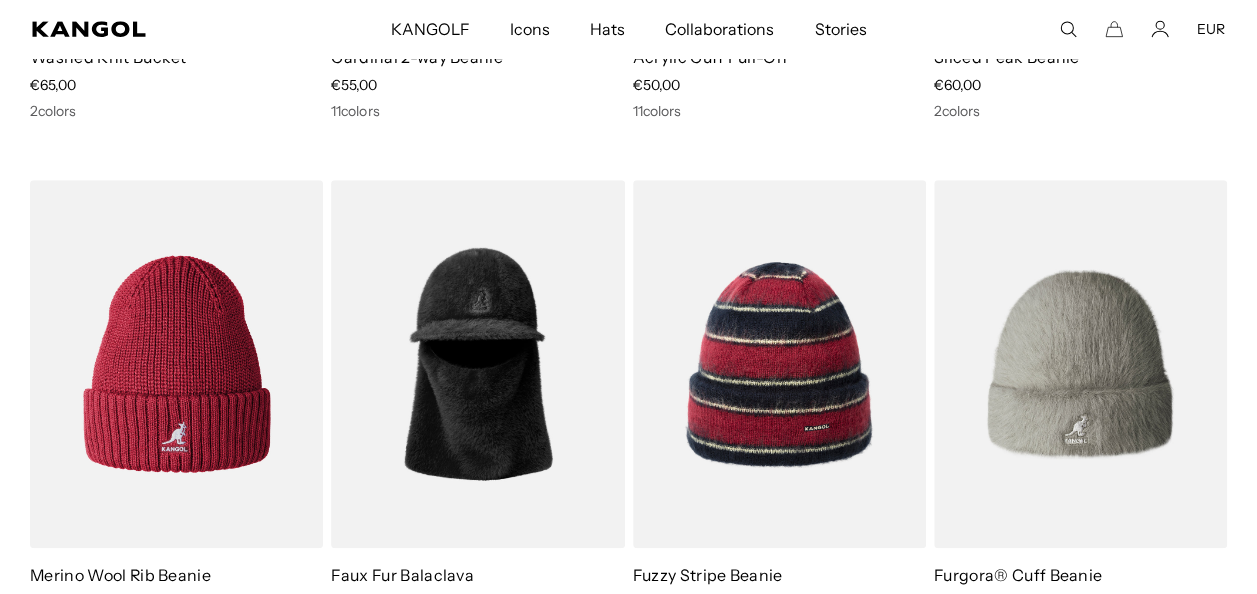 scroll, scrollTop: 800, scrollLeft: 0, axis: vertical 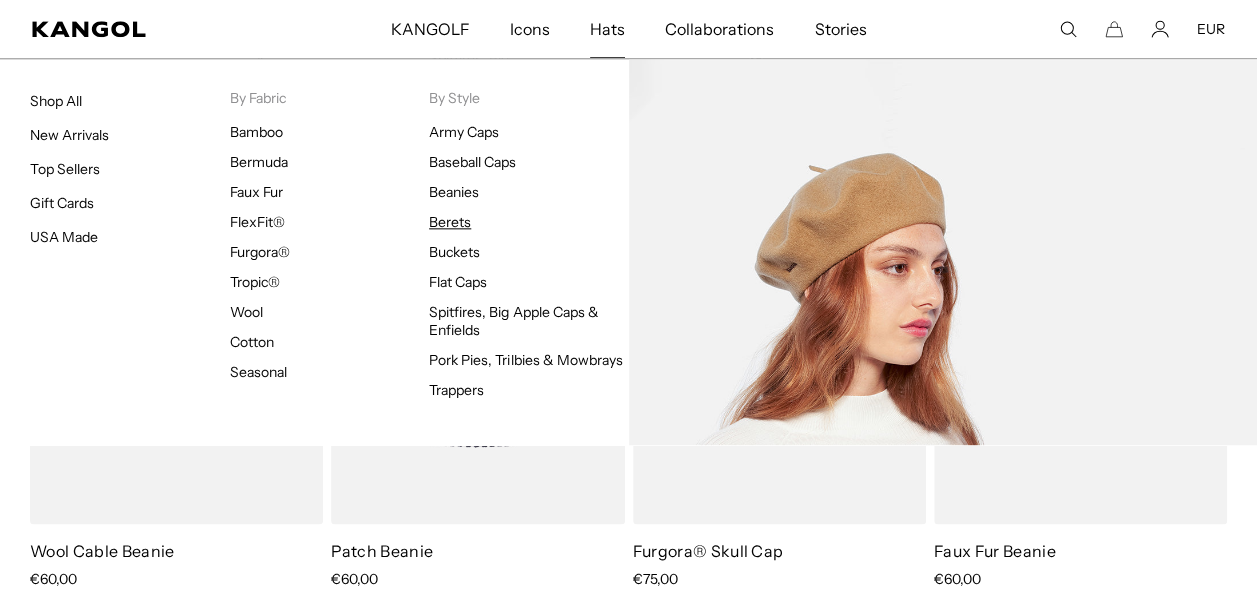 click on "Berets" at bounding box center [450, 222] 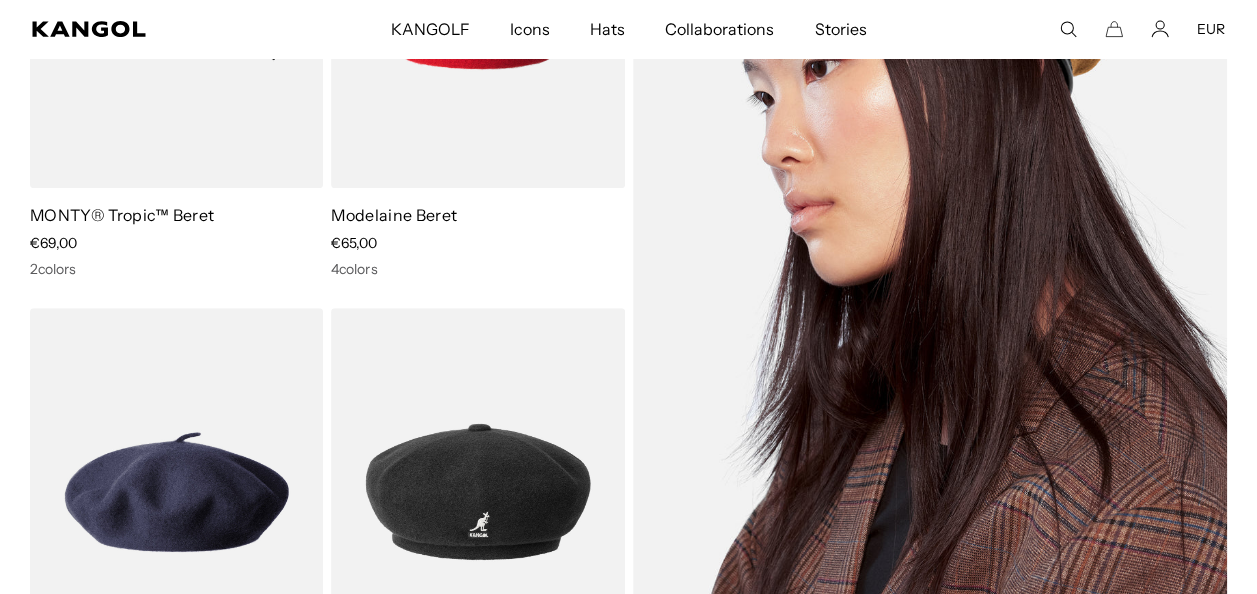 scroll, scrollTop: 600, scrollLeft: 0, axis: vertical 